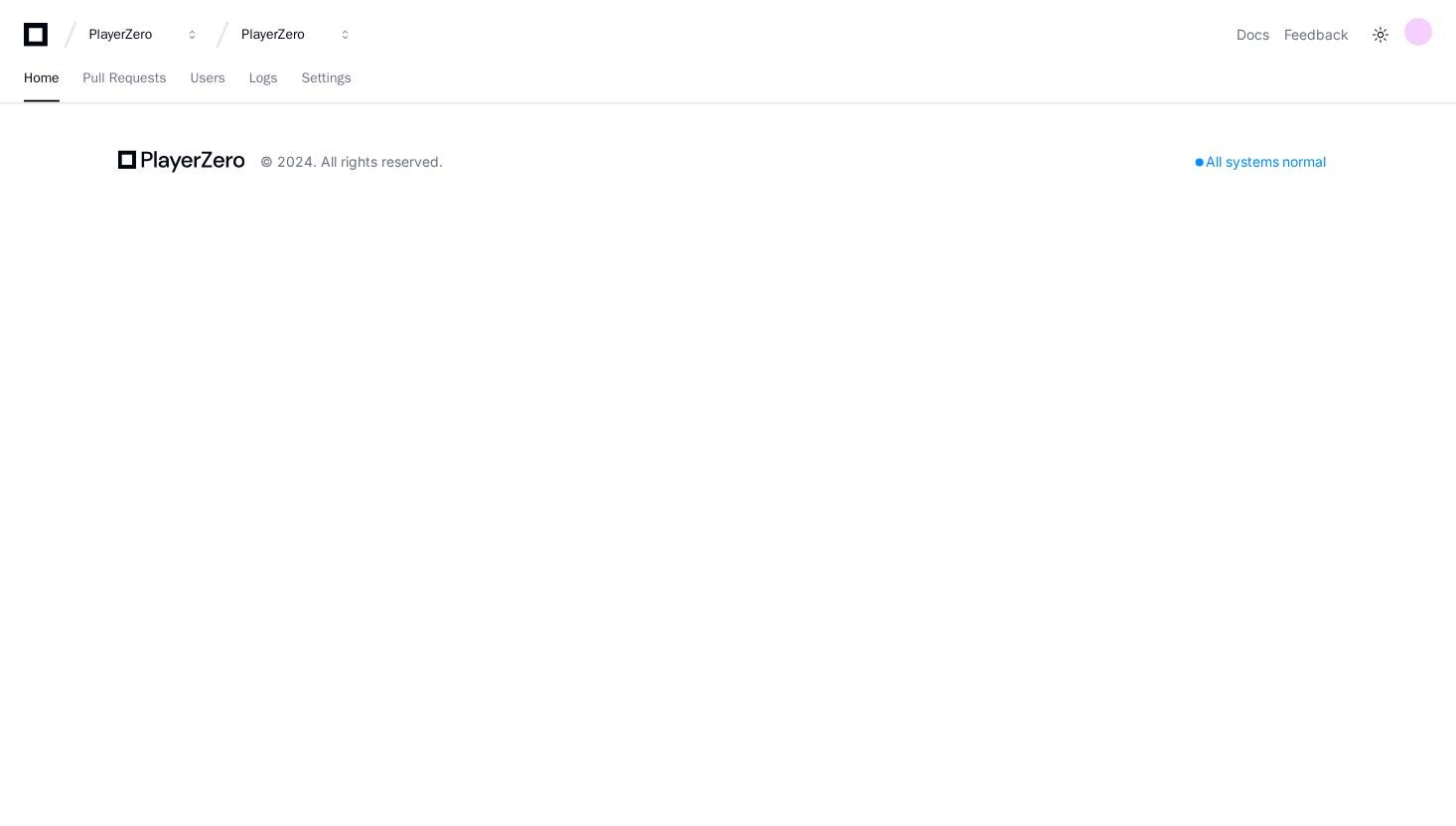scroll, scrollTop: 0, scrollLeft: 0, axis: both 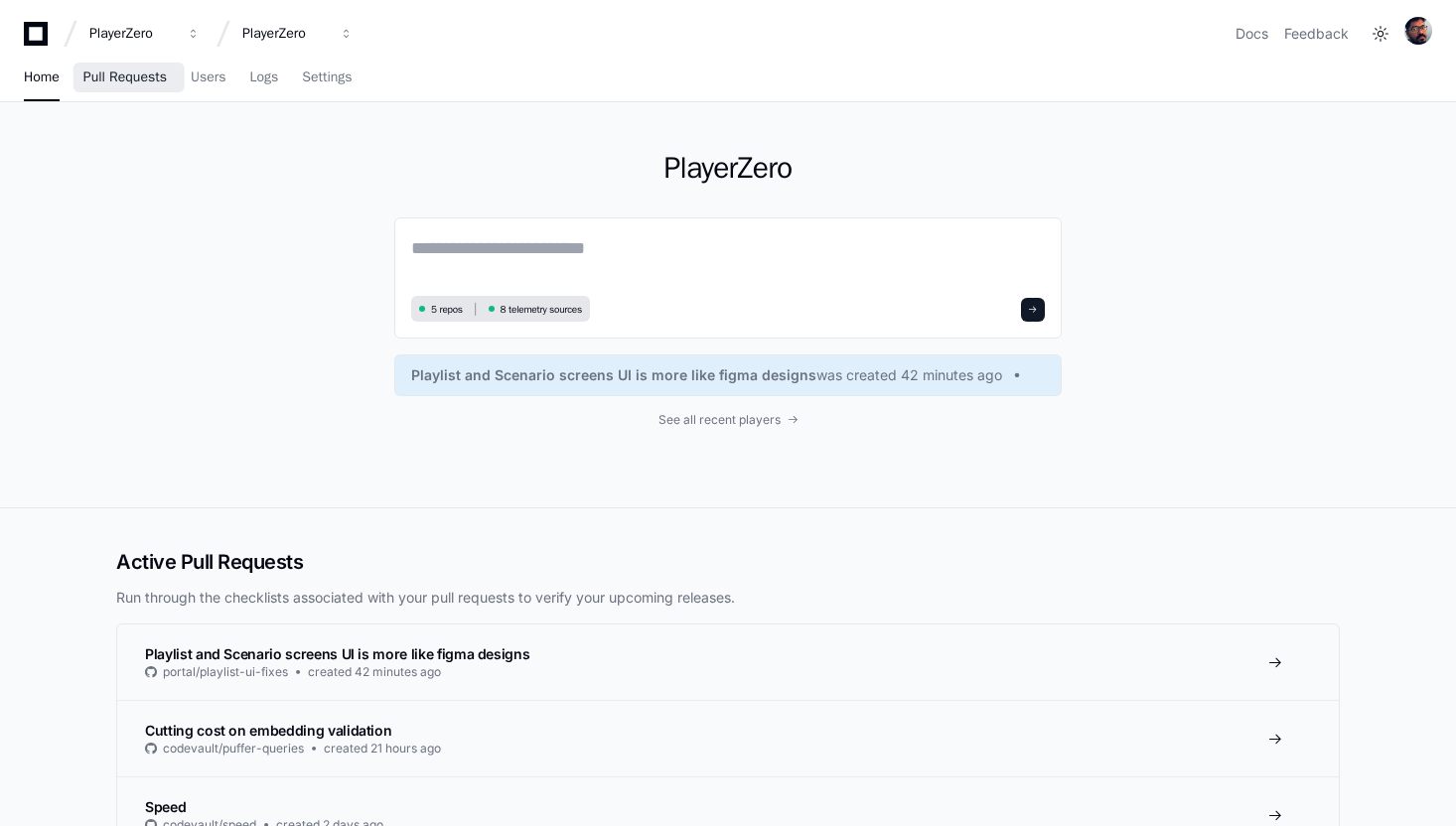 click on "Pull Requests" at bounding box center (125, 77) 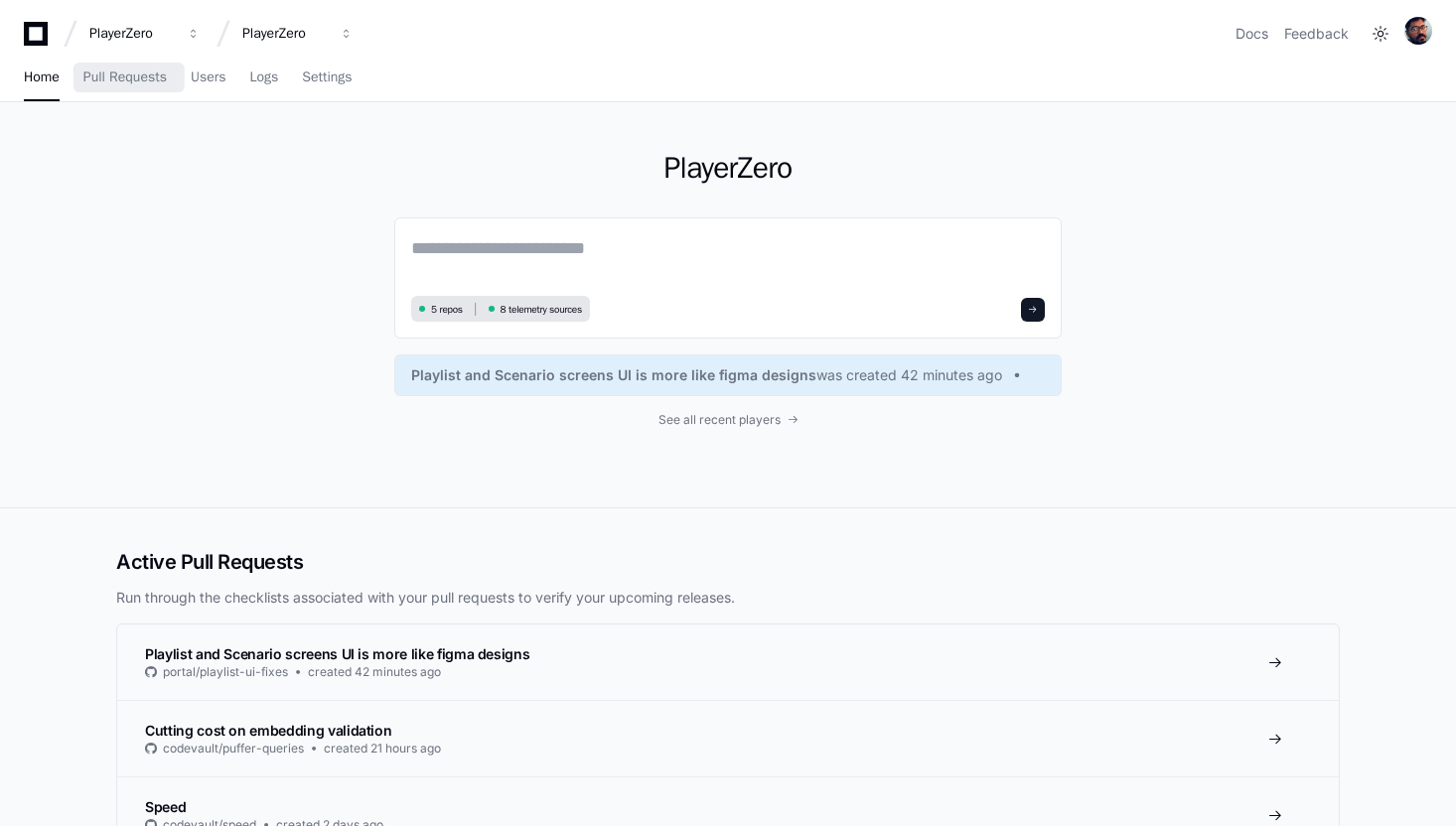 scroll, scrollTop: 0, scrollLeft: 0, axis: both 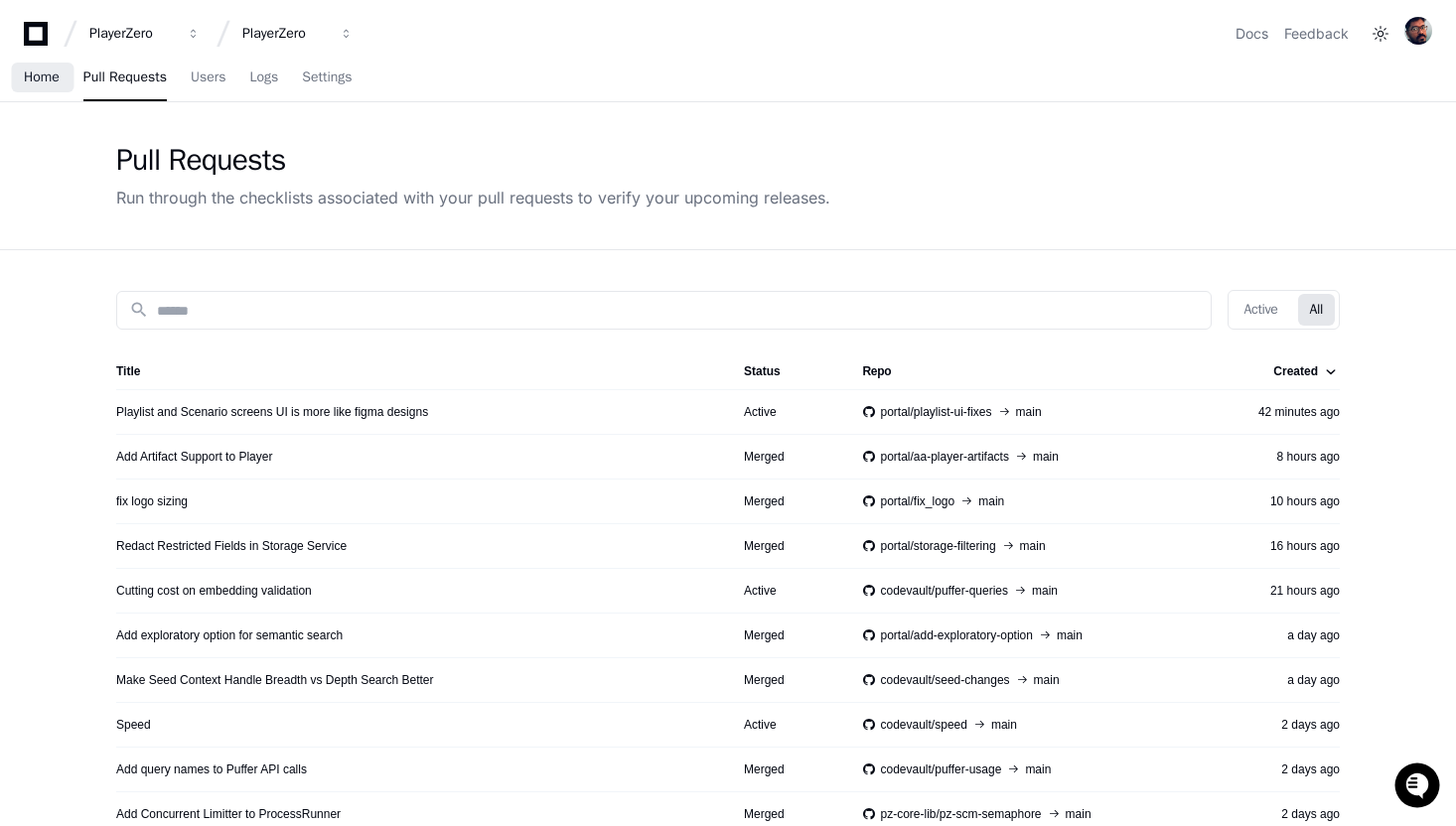 click on "Home" at bounding box center (42, 77) 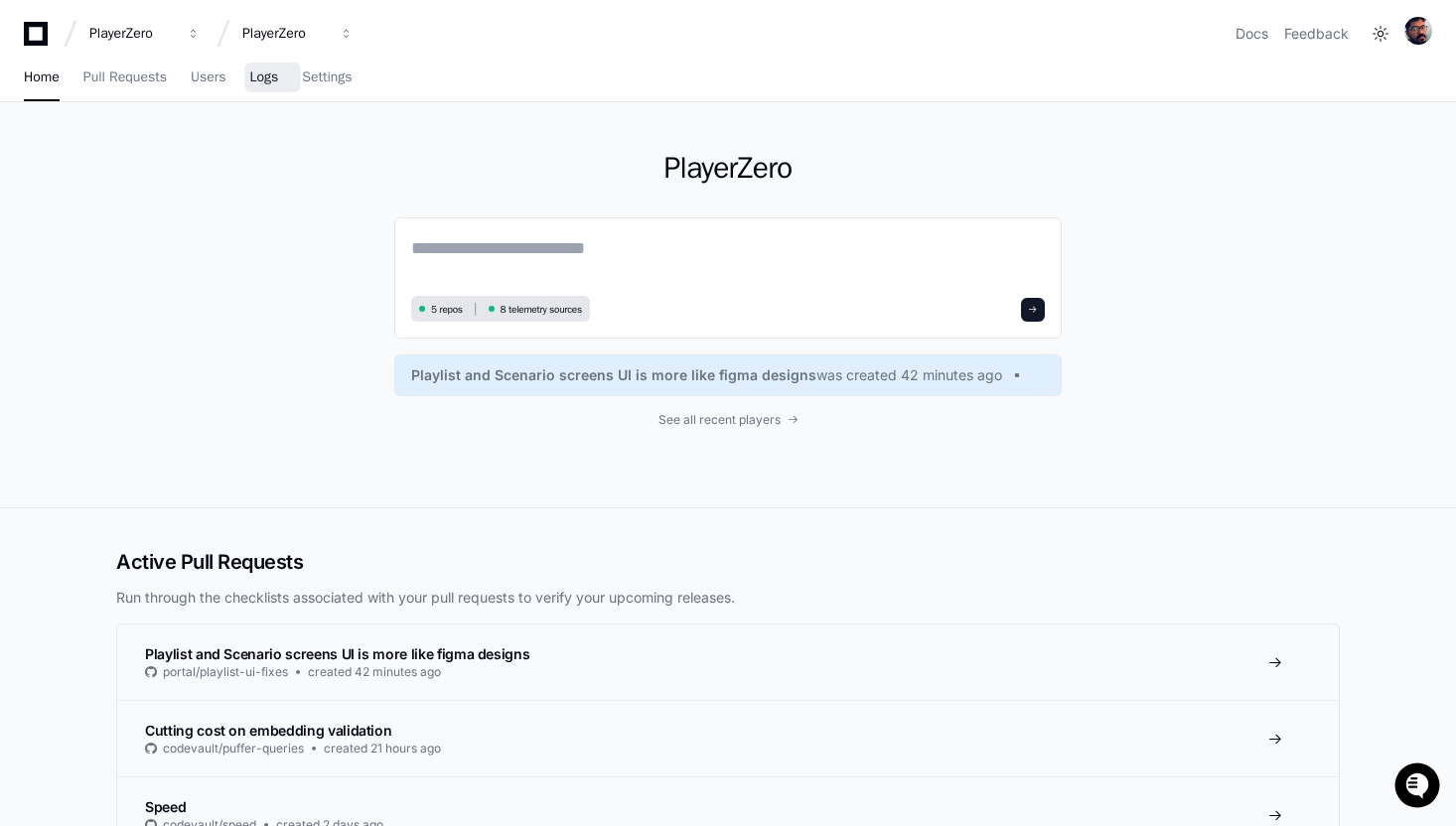 click on "Logs" at bounding box center [263, 77] 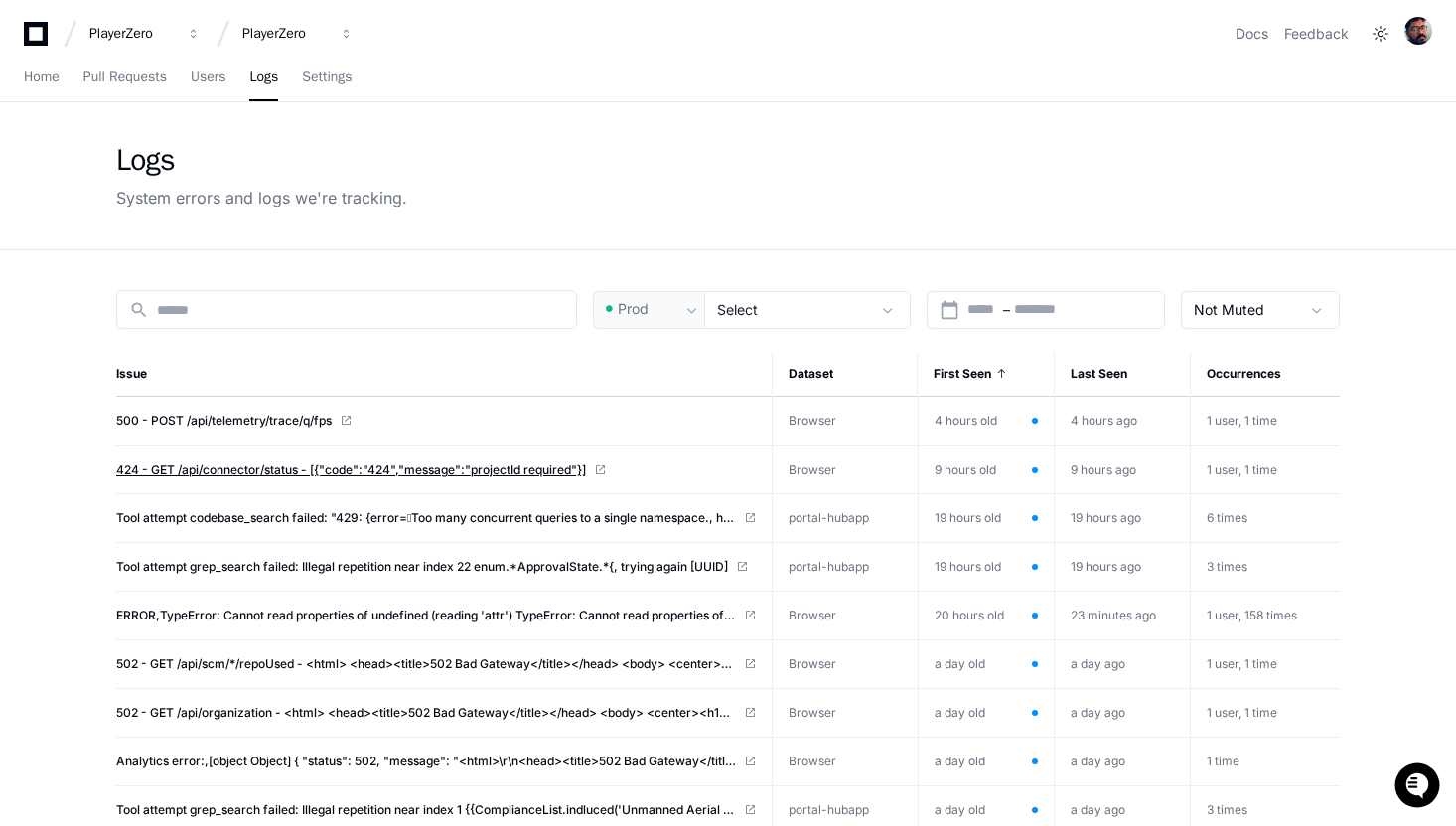 click on "424 - GET /api/connector/status - [{"code":"424","message":"projectId required"}]" 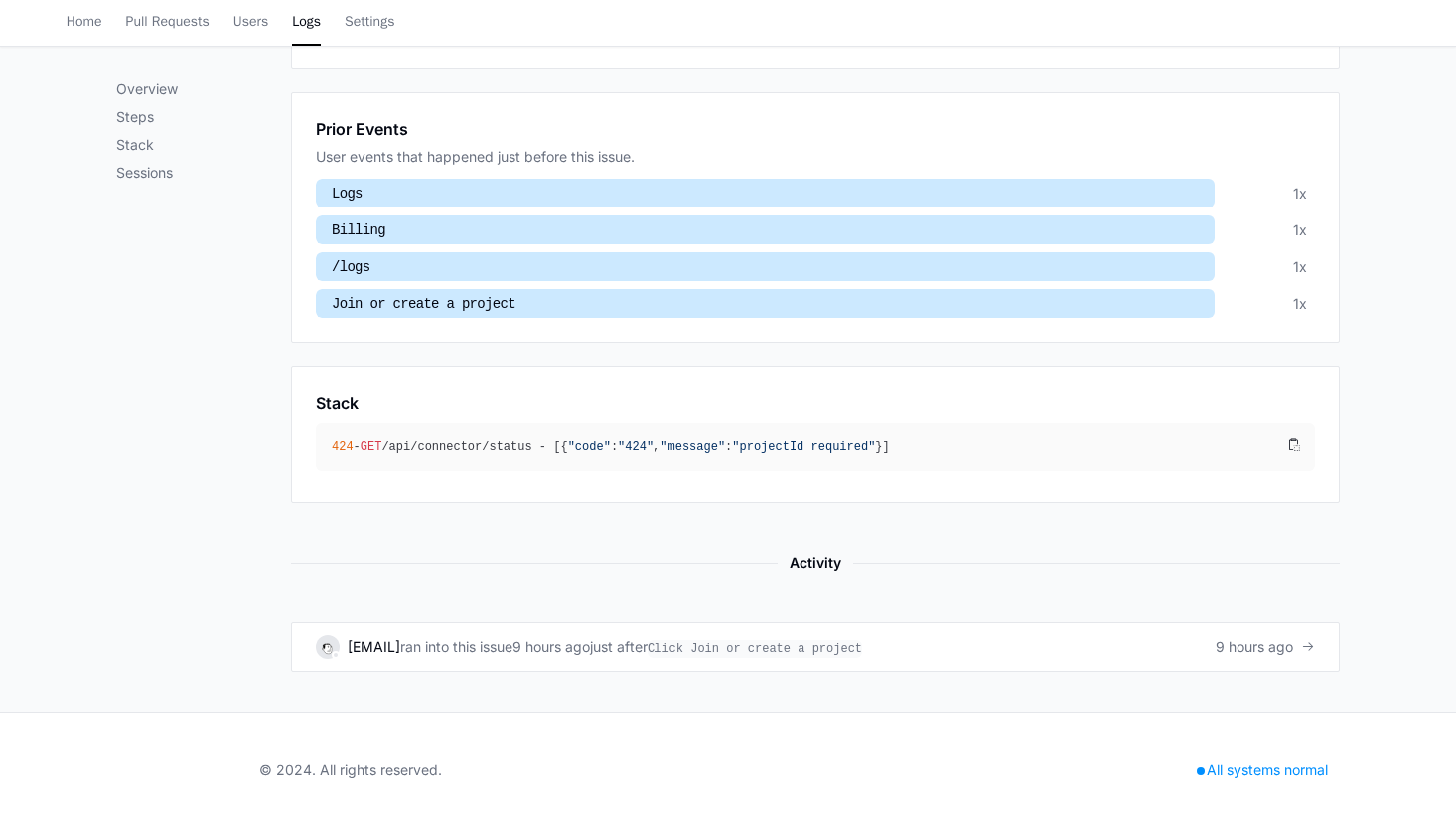 scroll, scrollTop: 0, scrollLeft: 0, axis: both 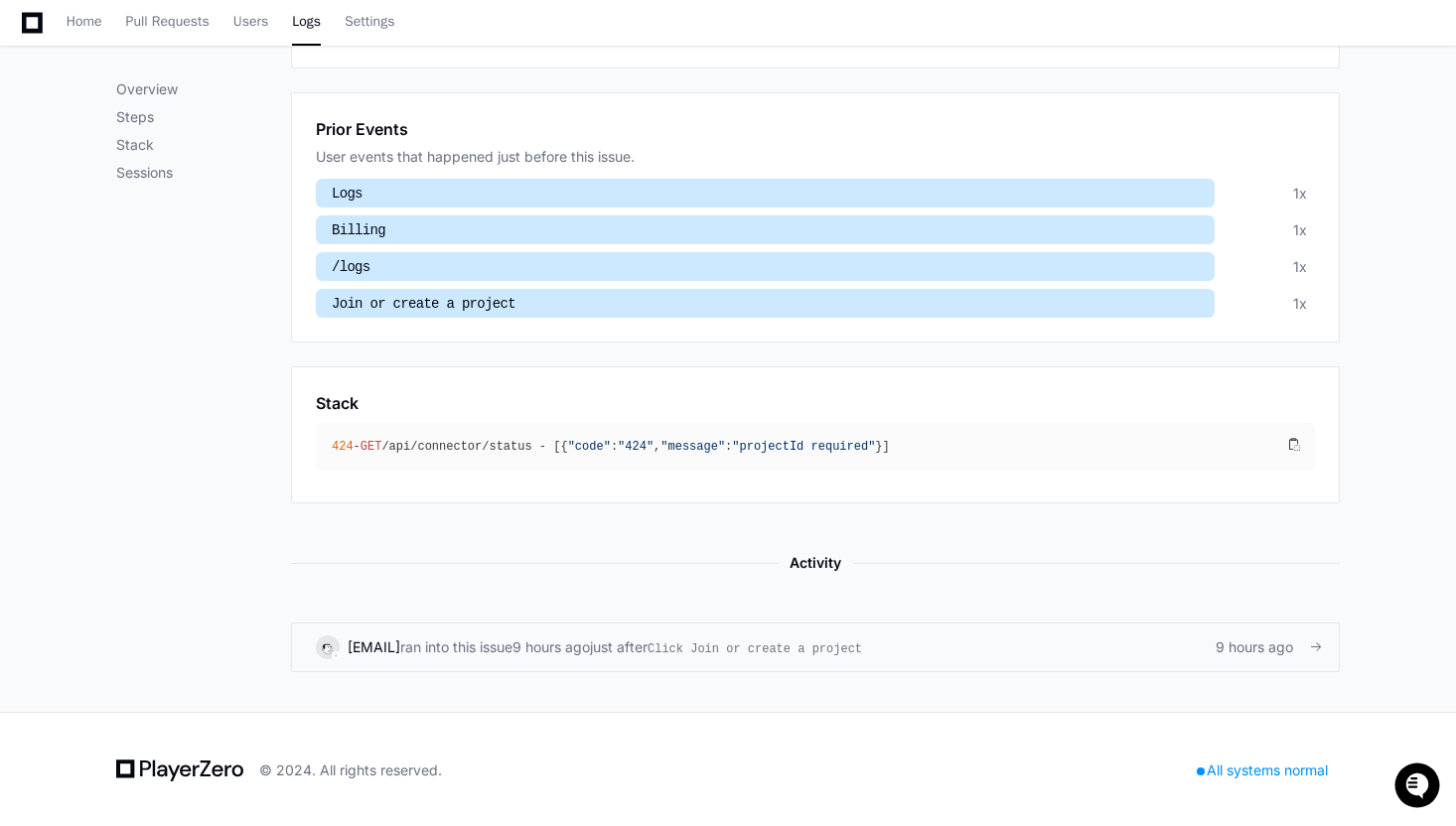 click on "[EMAIL] ran into this issue 9 hours ago just after Click Join or create a project 9 hours ago" 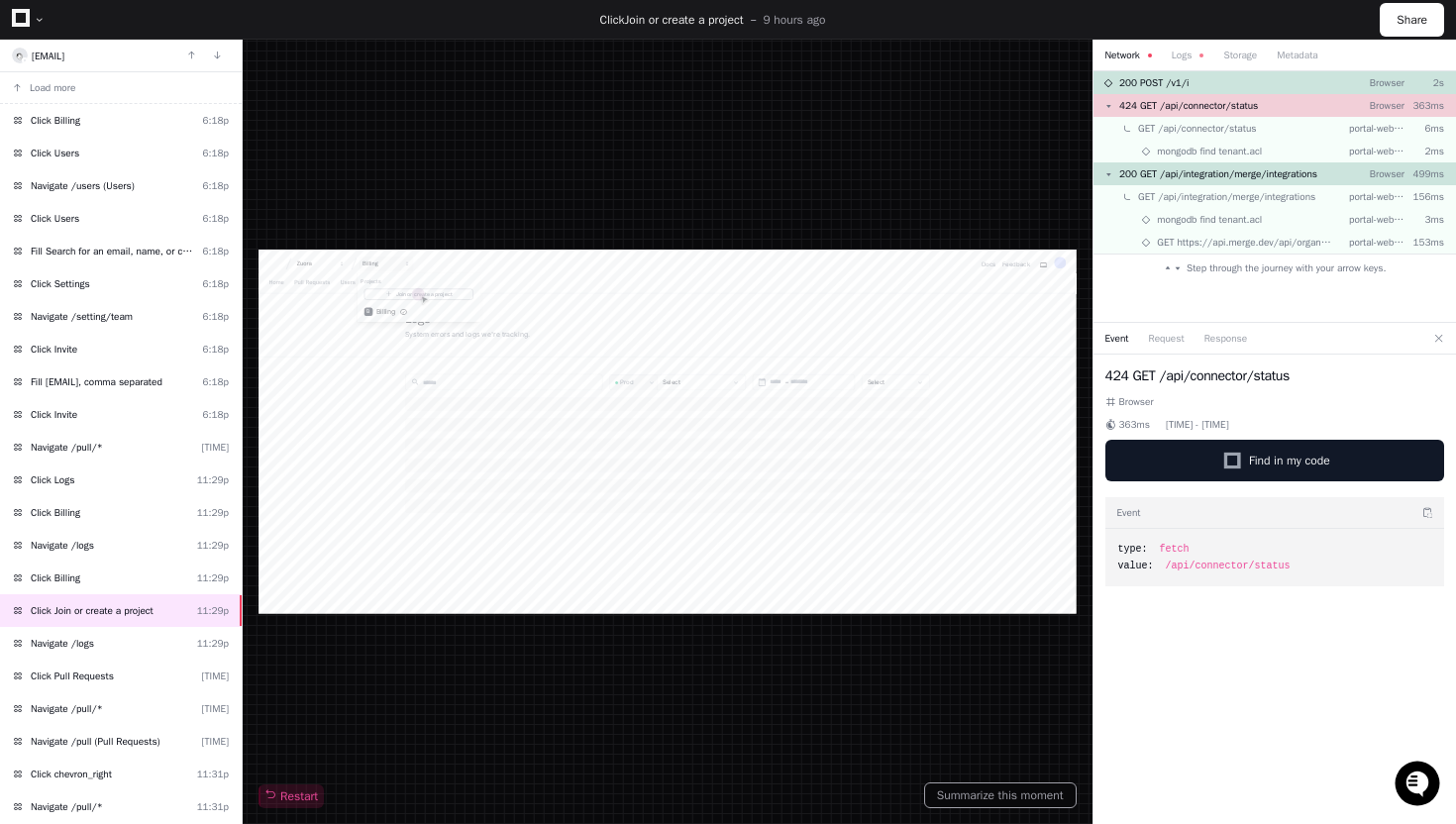 scroll, scrollTop: 0, scrollLeft: 0, axis: both 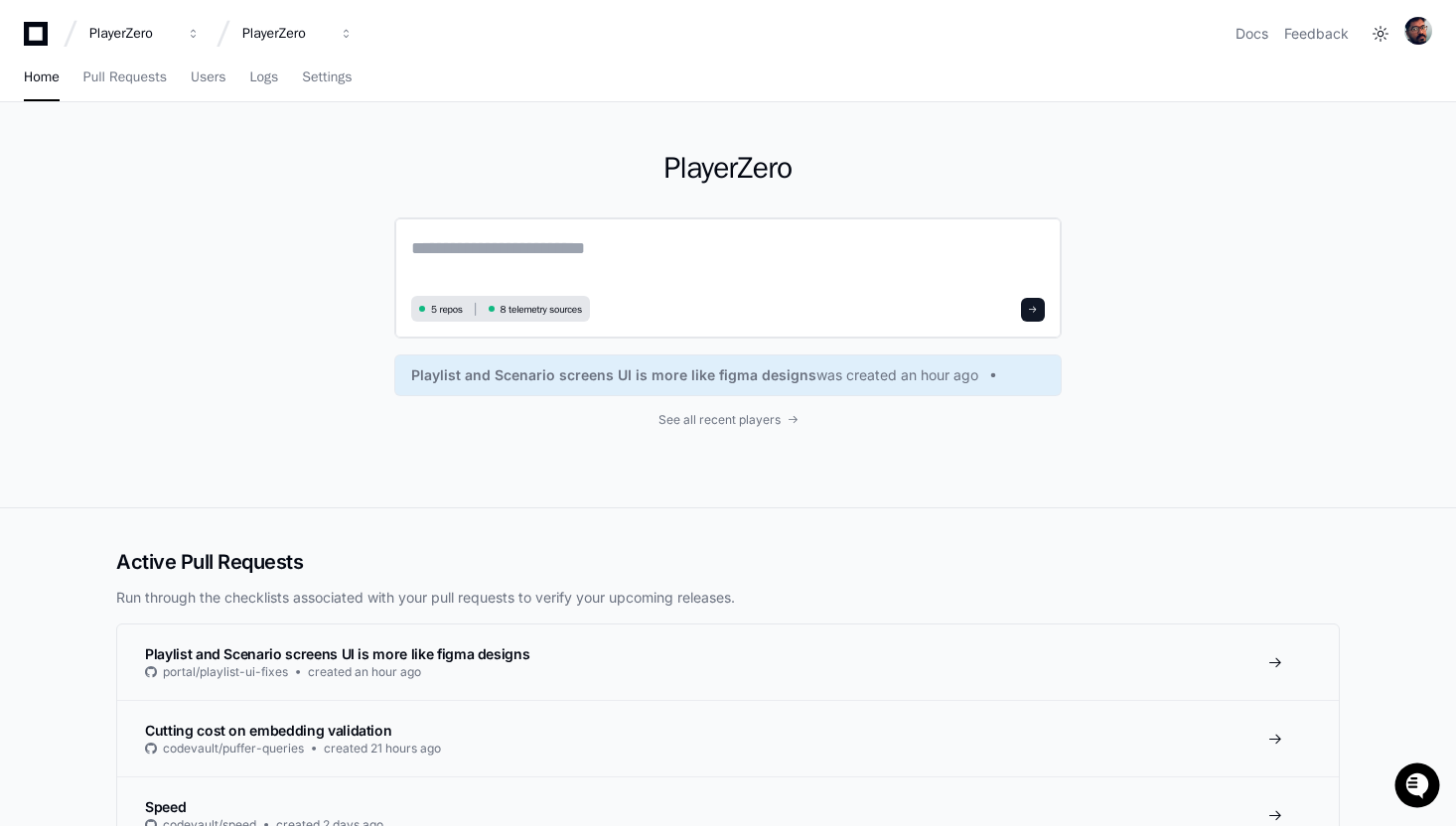 click on "5 repos 8 telemetry sources" 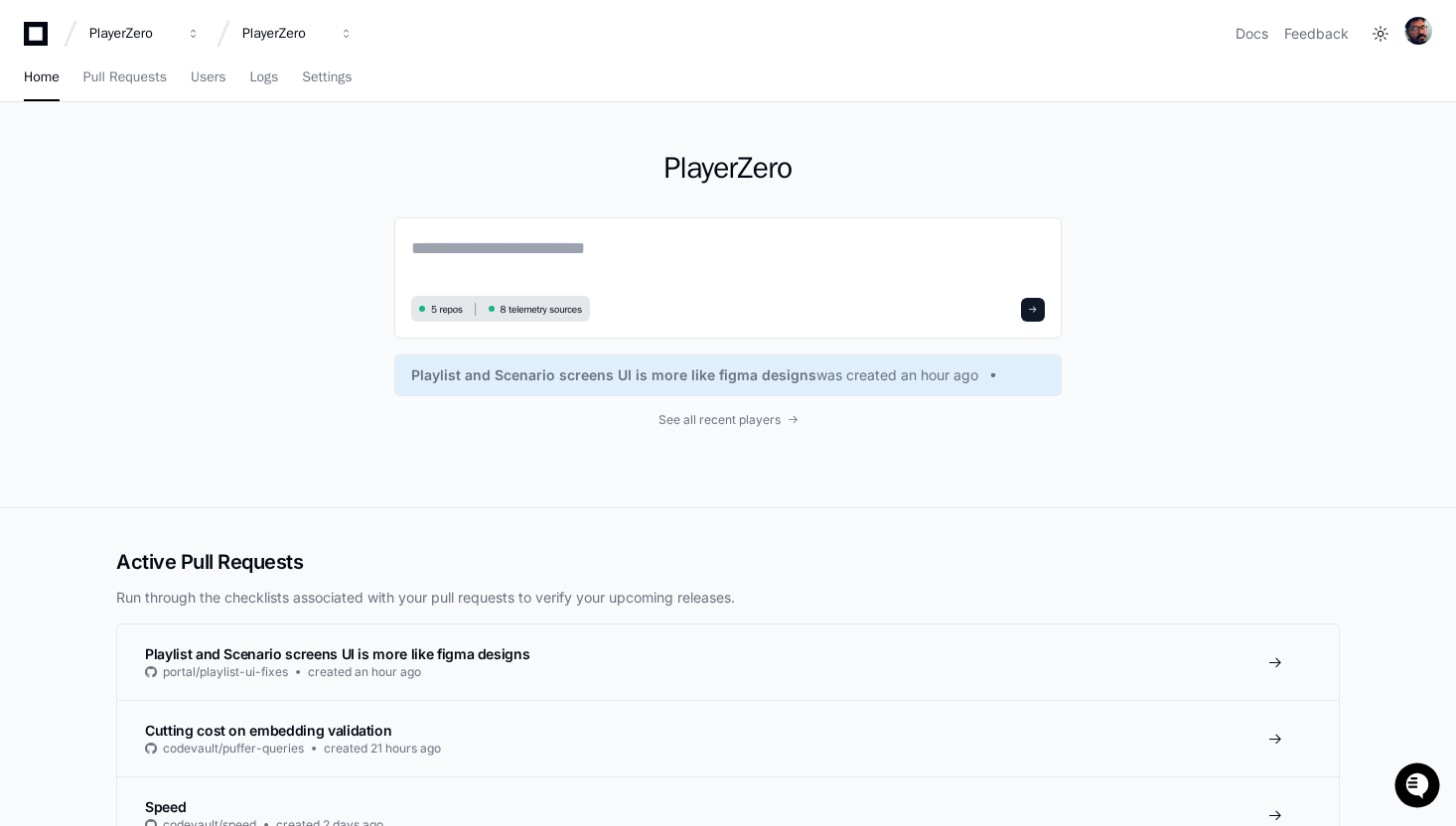 click on "PlayerZero  5 repos 8 telemetry sources Playlist and Scenario screens UI is more like figma designs  was created an hour ago See all recent players" 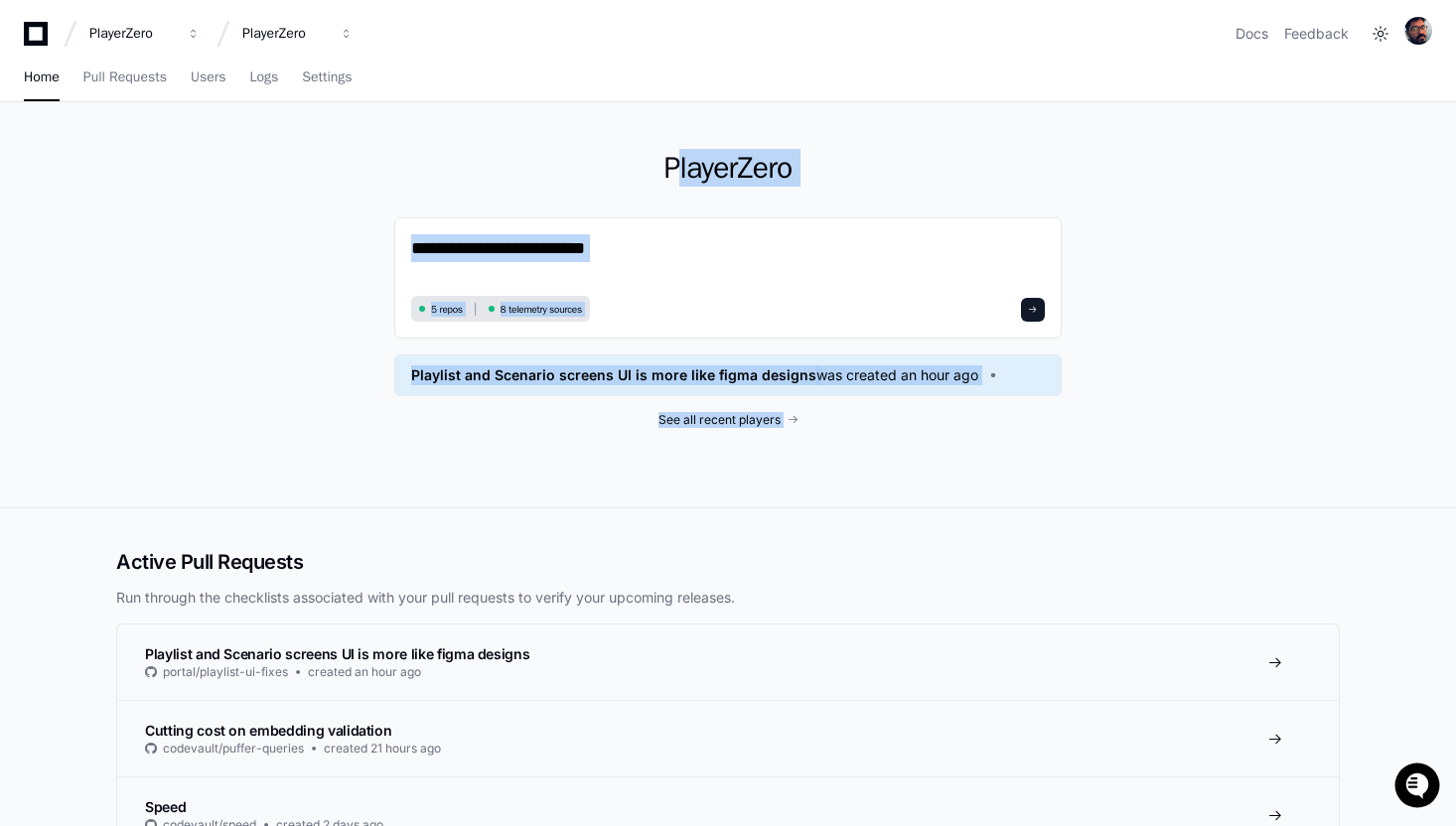 drag, startPoint x: 638, startPoint y: 133, endPoint x: 915, endPoint y: 482, distance: 445.56705 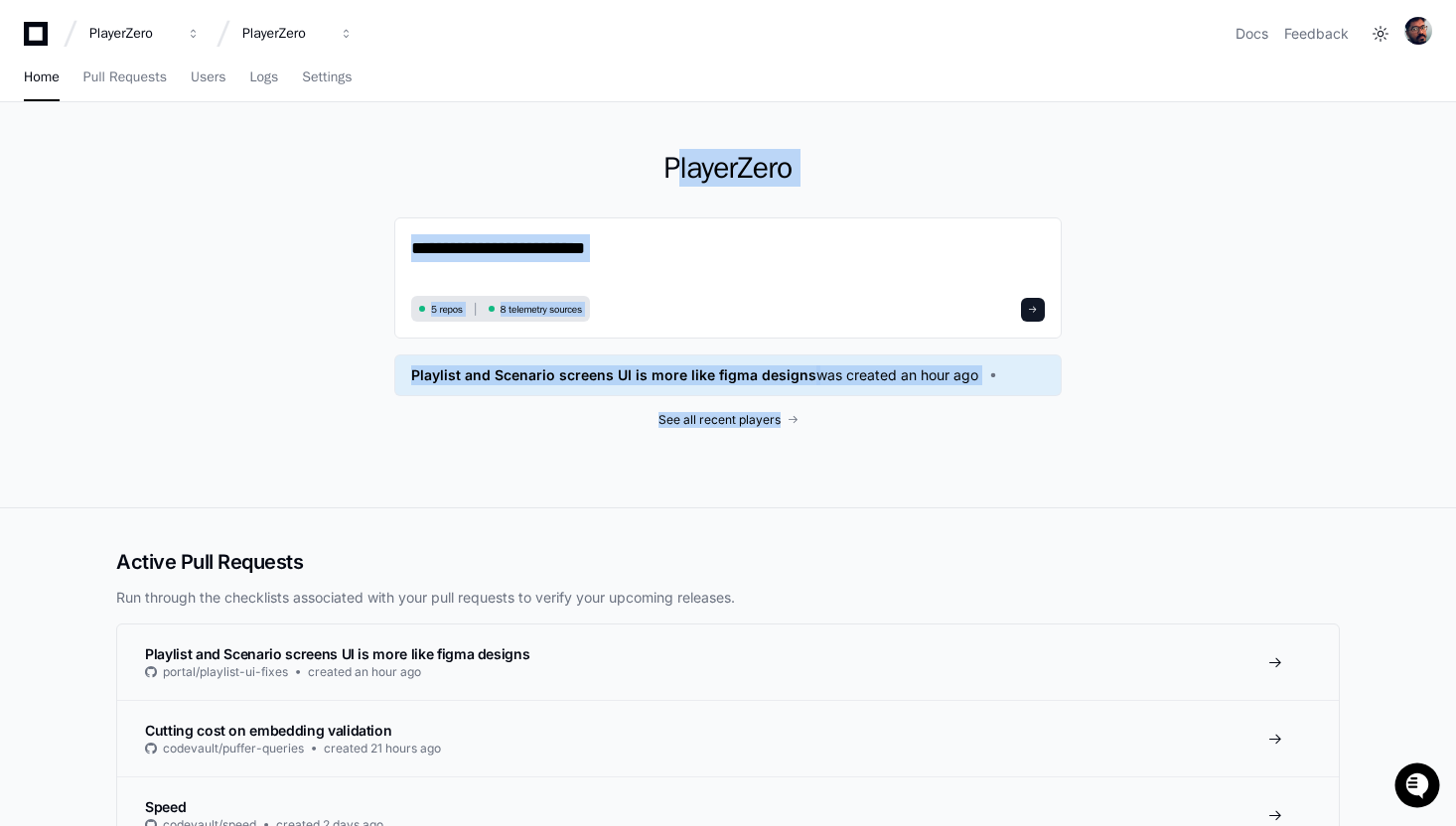 drag, startPoint x: 878, startPoint y: 434, endPoint x: 649, endPoint y: 180, distance: 341.98977 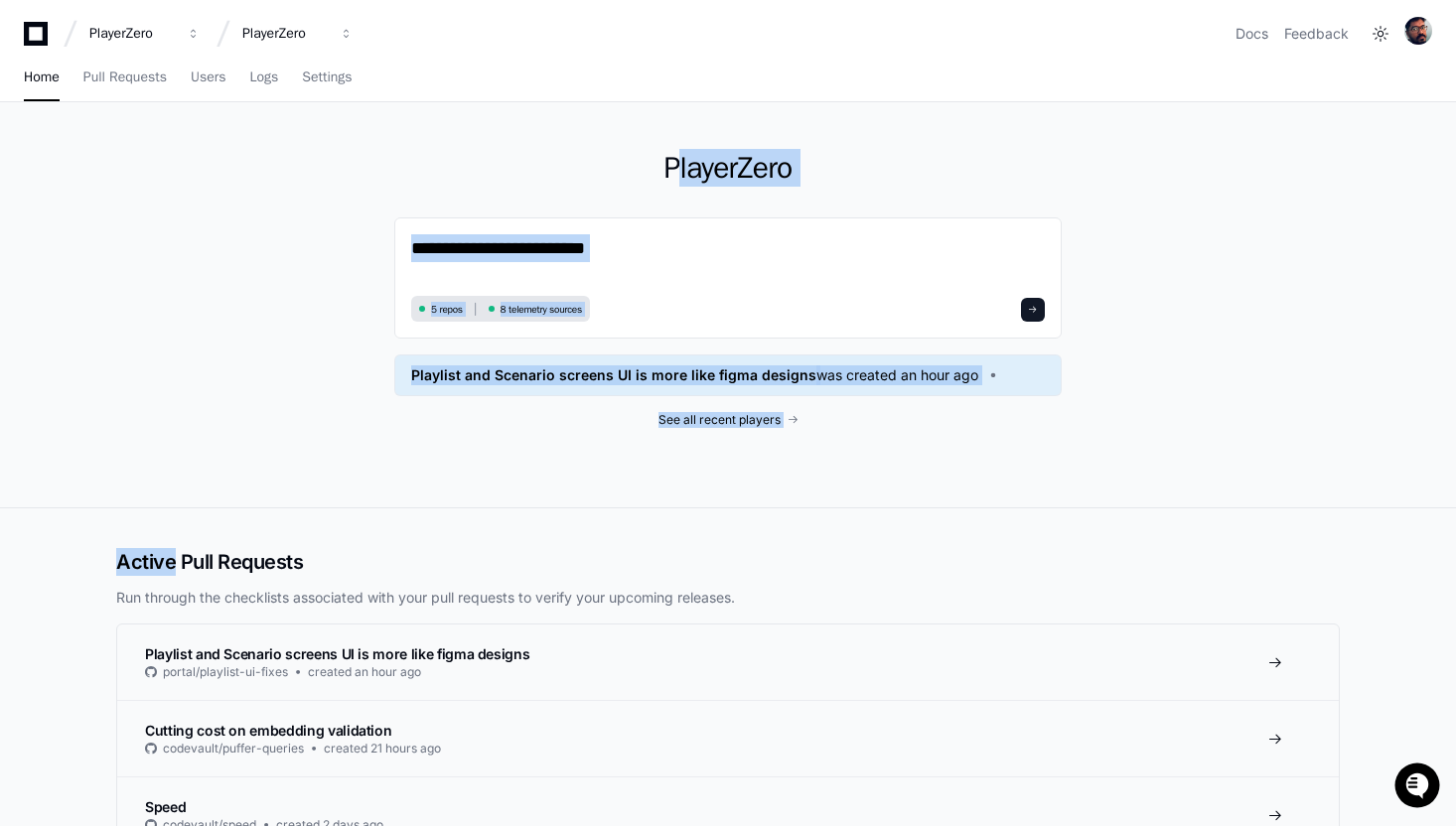 drag, startPoint x: 649, startPoint y: 180, endPoint x: 891, endPoint y: 530, distance: 425.5162 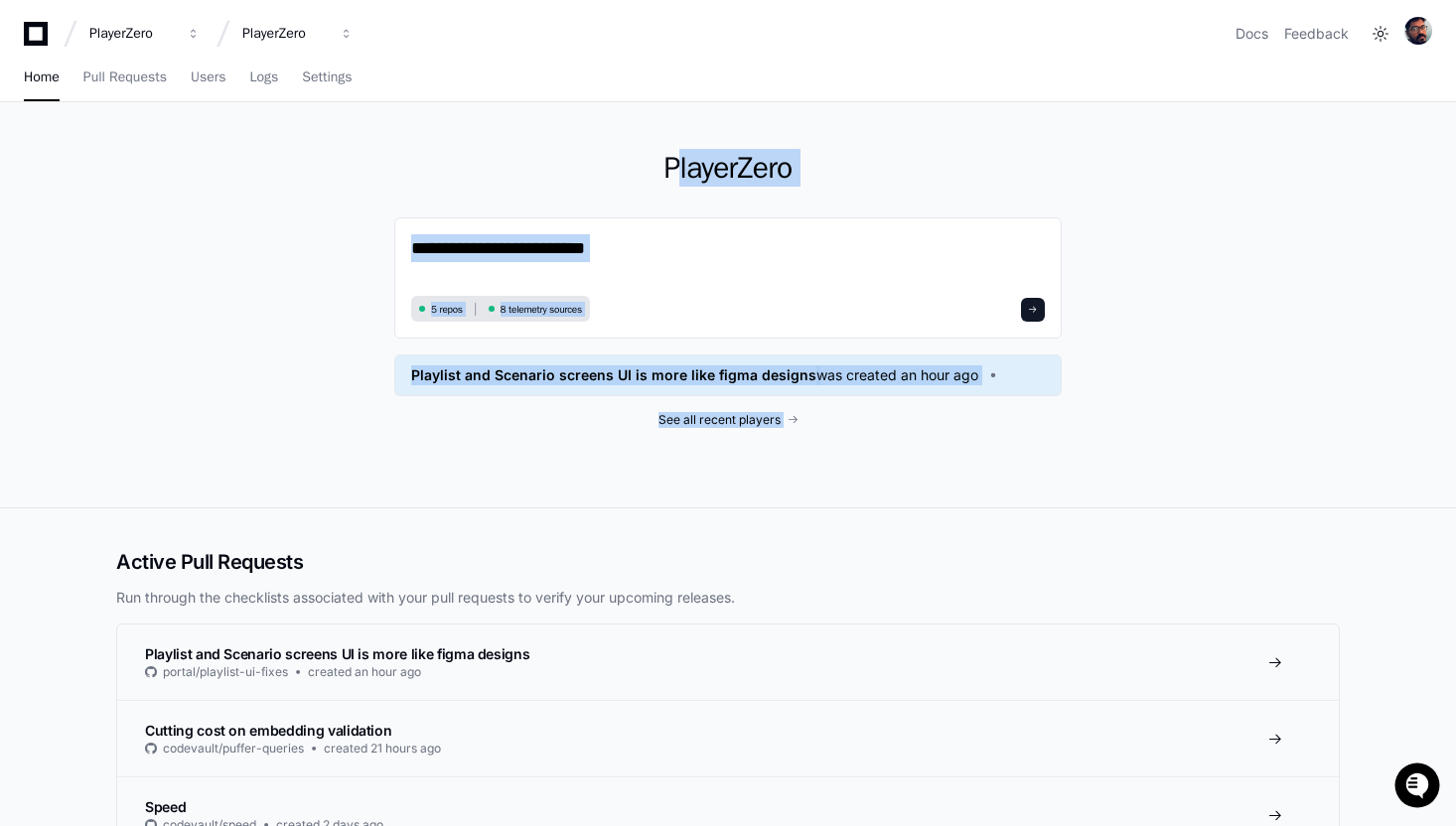 drag, startPoint x: 868, startPoint y: 465, endPoint x: 671, endPoint y: 150, distance: 371.52927 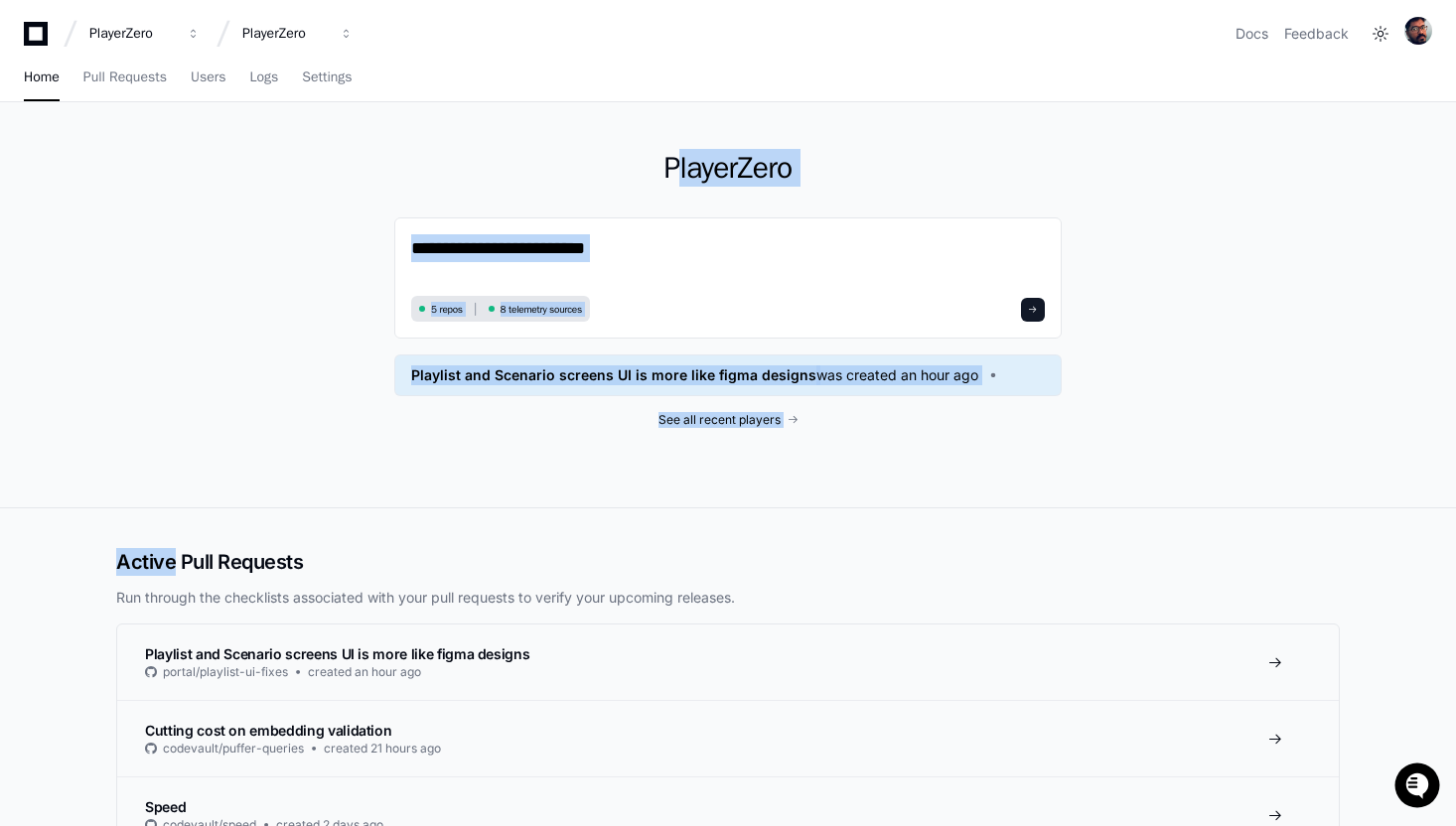 drag, startPoint x: 645, startPoint y: 141, endPoint x: 917, endPoint y: 513, distance: 460.83403 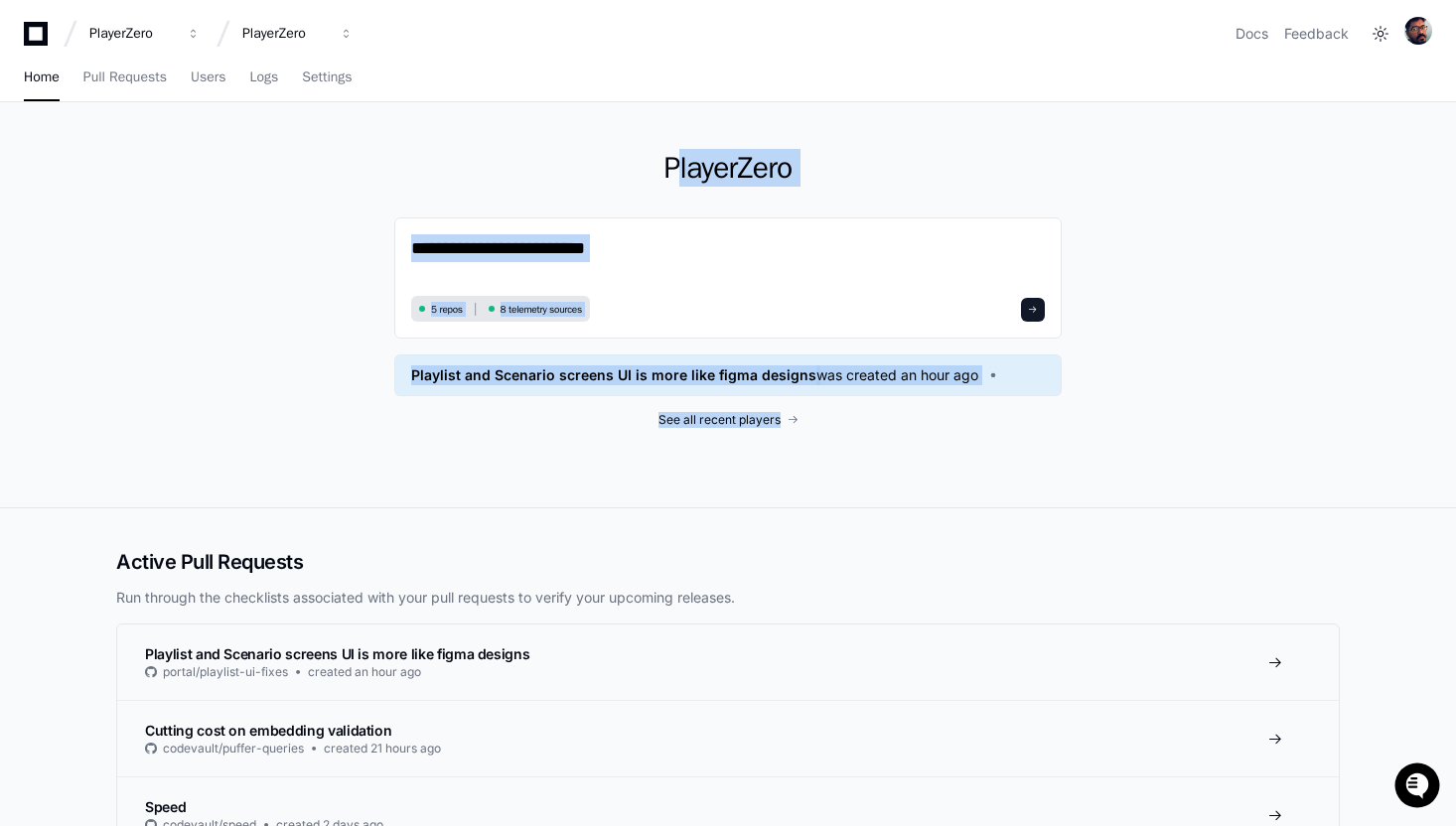 drag, startPoint x: 869, startPoint y: 441, endPoint x: 637, endPoint y: 121, distance: 395.25182 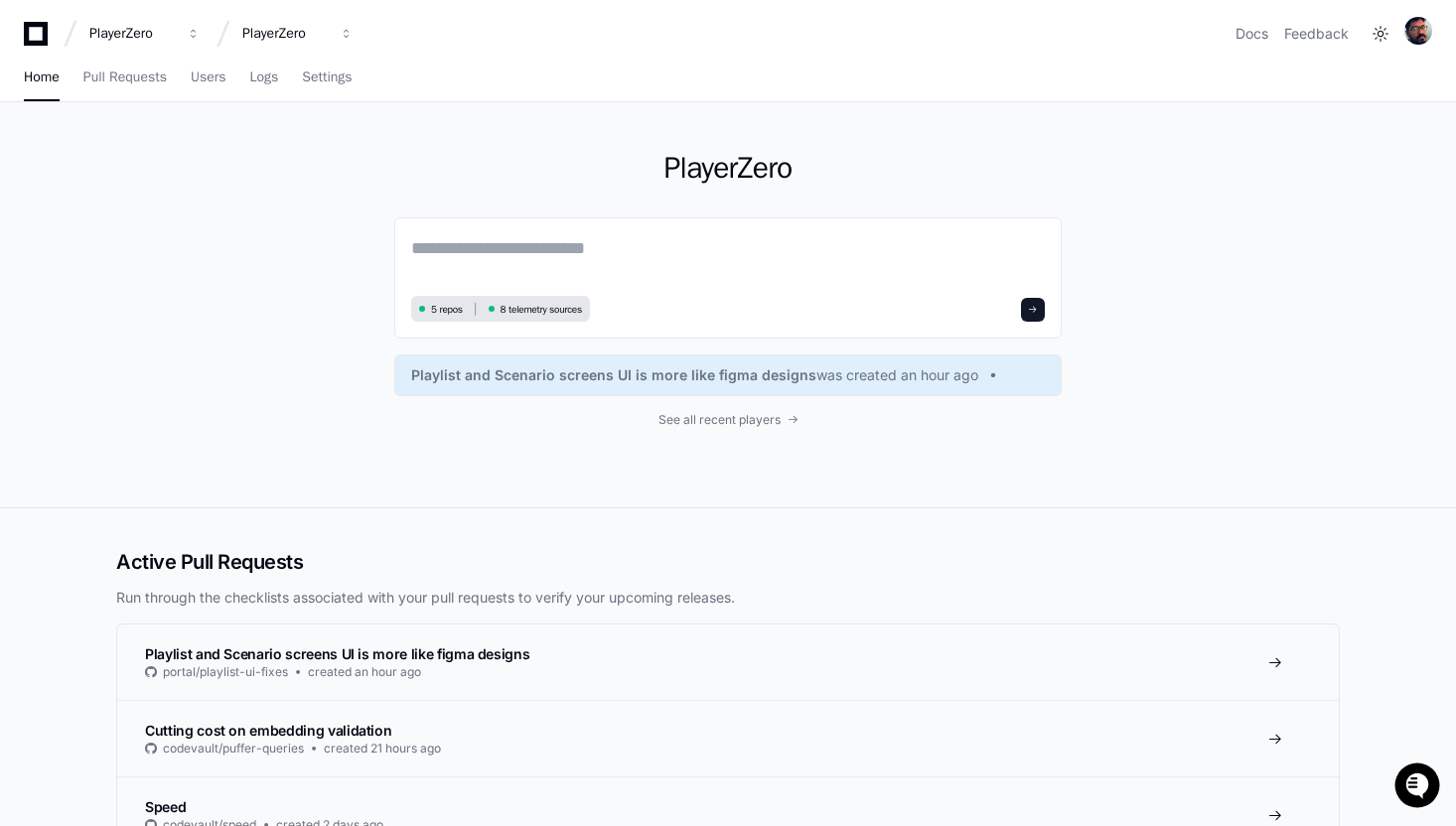 click on "PlayerZero" 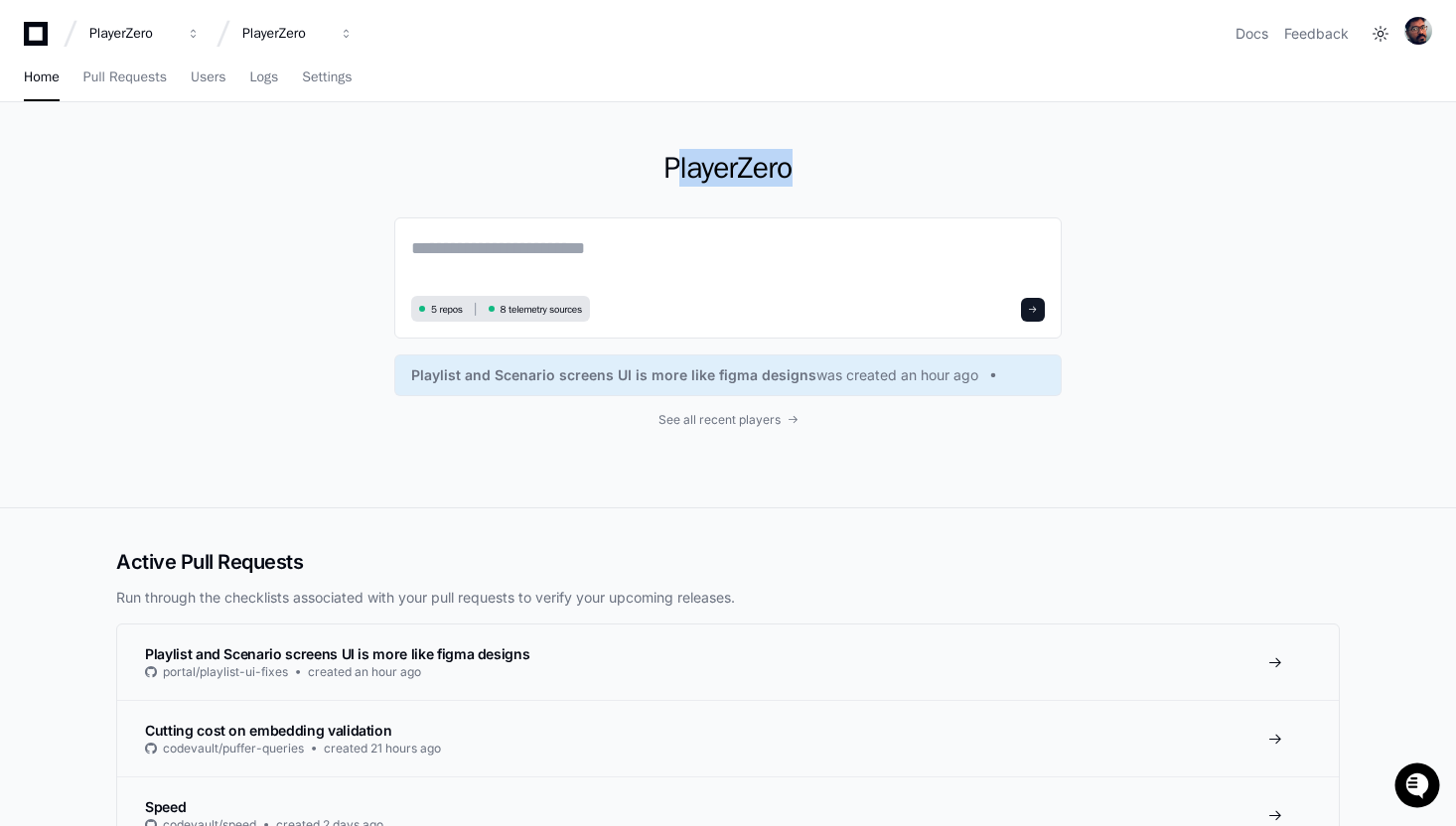 click on "PlayerZero" 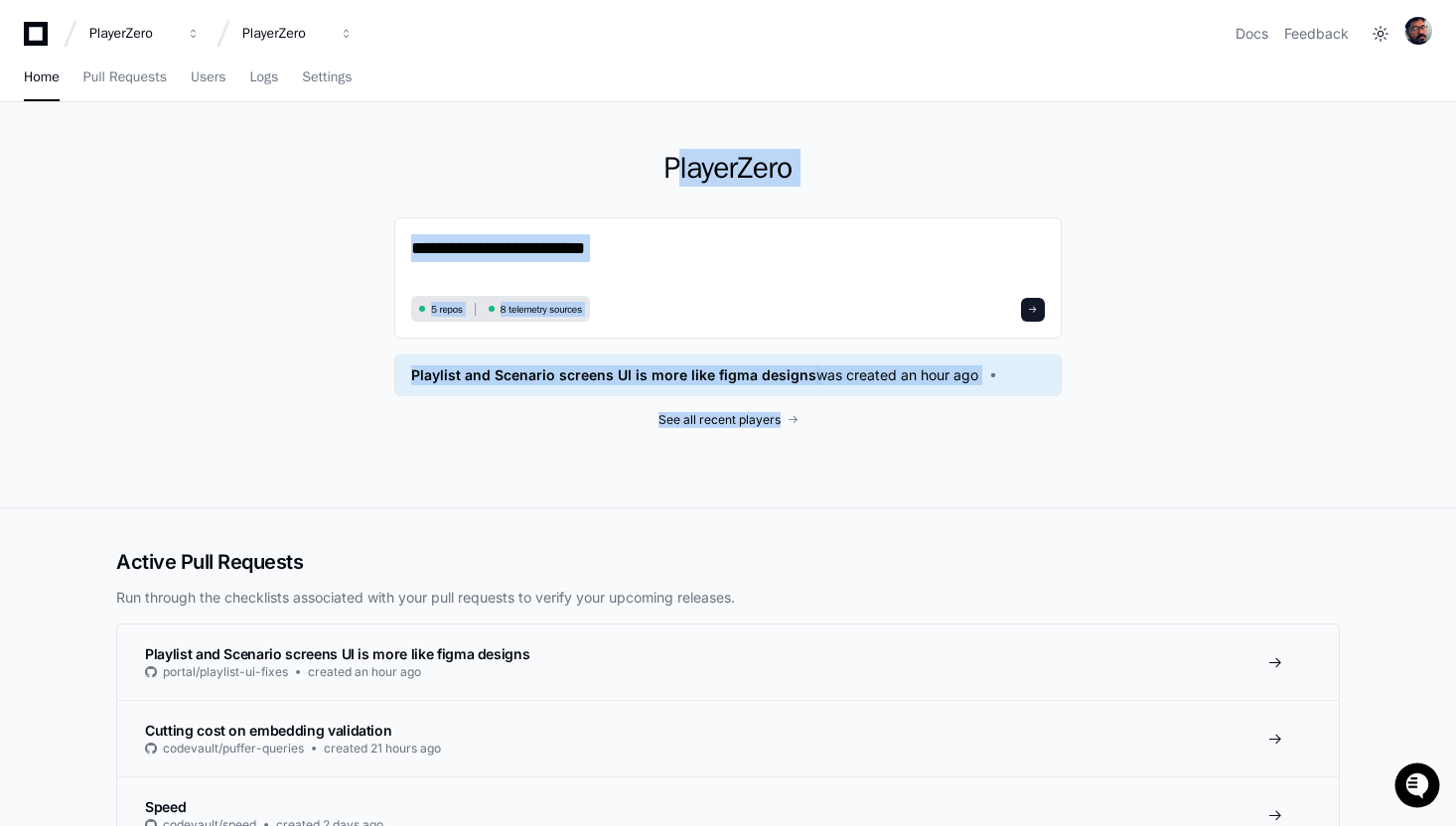 drag, startPoint x: 729, startPoint y: 455, endPoint x: 637, endPoint y: 127, distance: 340.6582 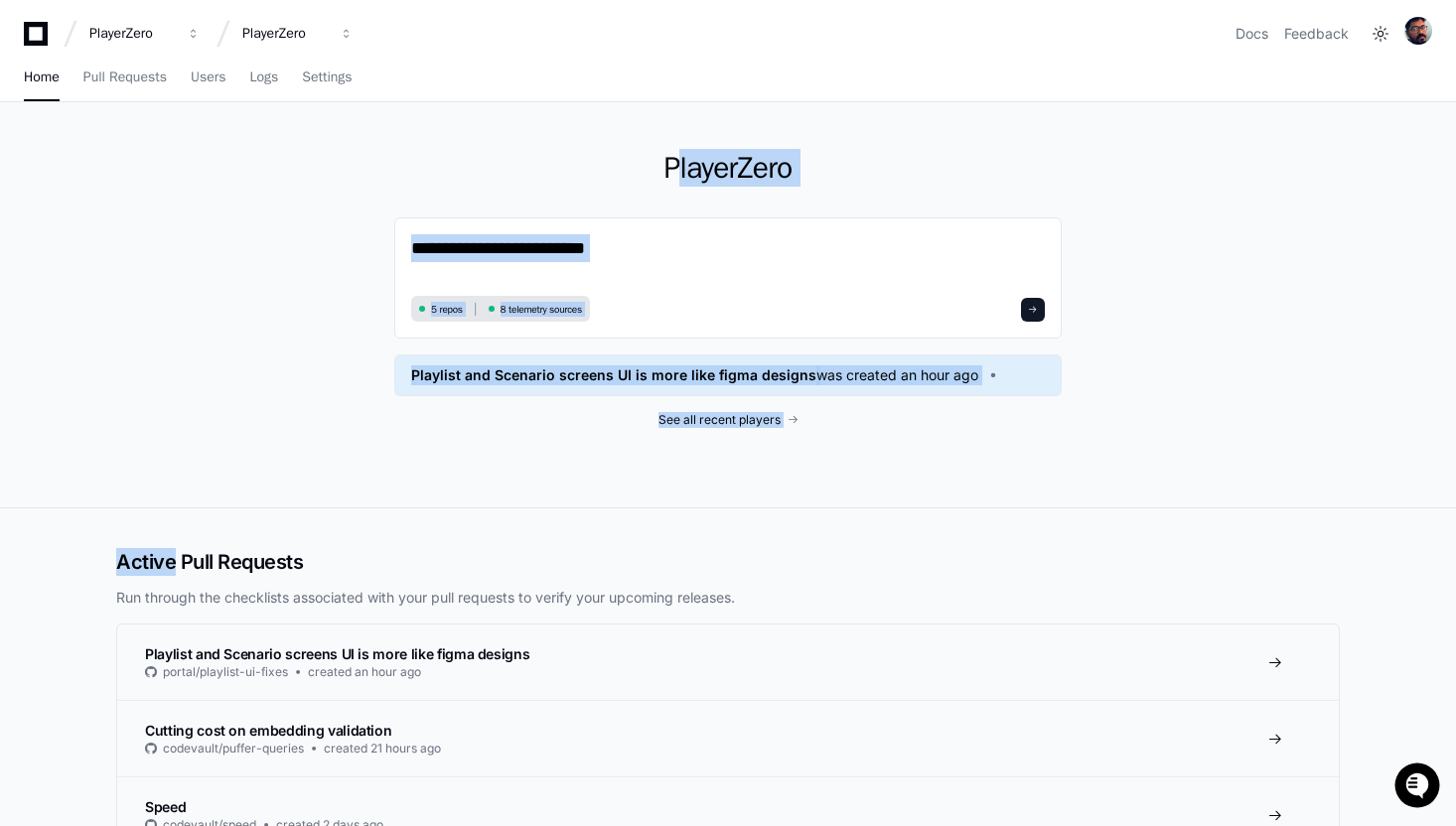 drag, startPoint x: 637, startPoint y: 127, endPoint x: 882, endPoint y: 520, distance: 463.11338 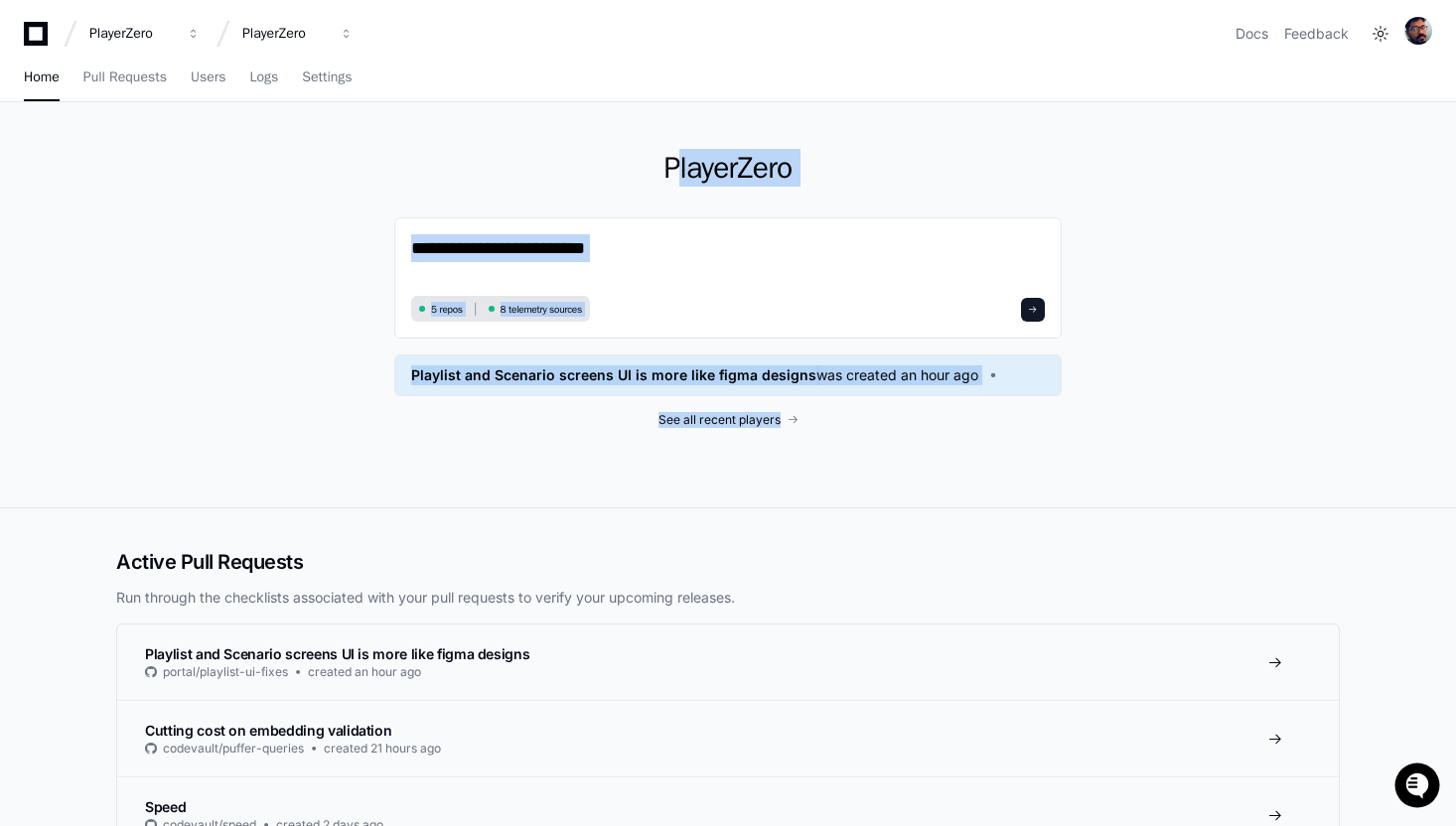 drag, startPoint x: 819, startPoint y: 448, endPoint x: 629, endPoint y: 154, distance: 350.05142 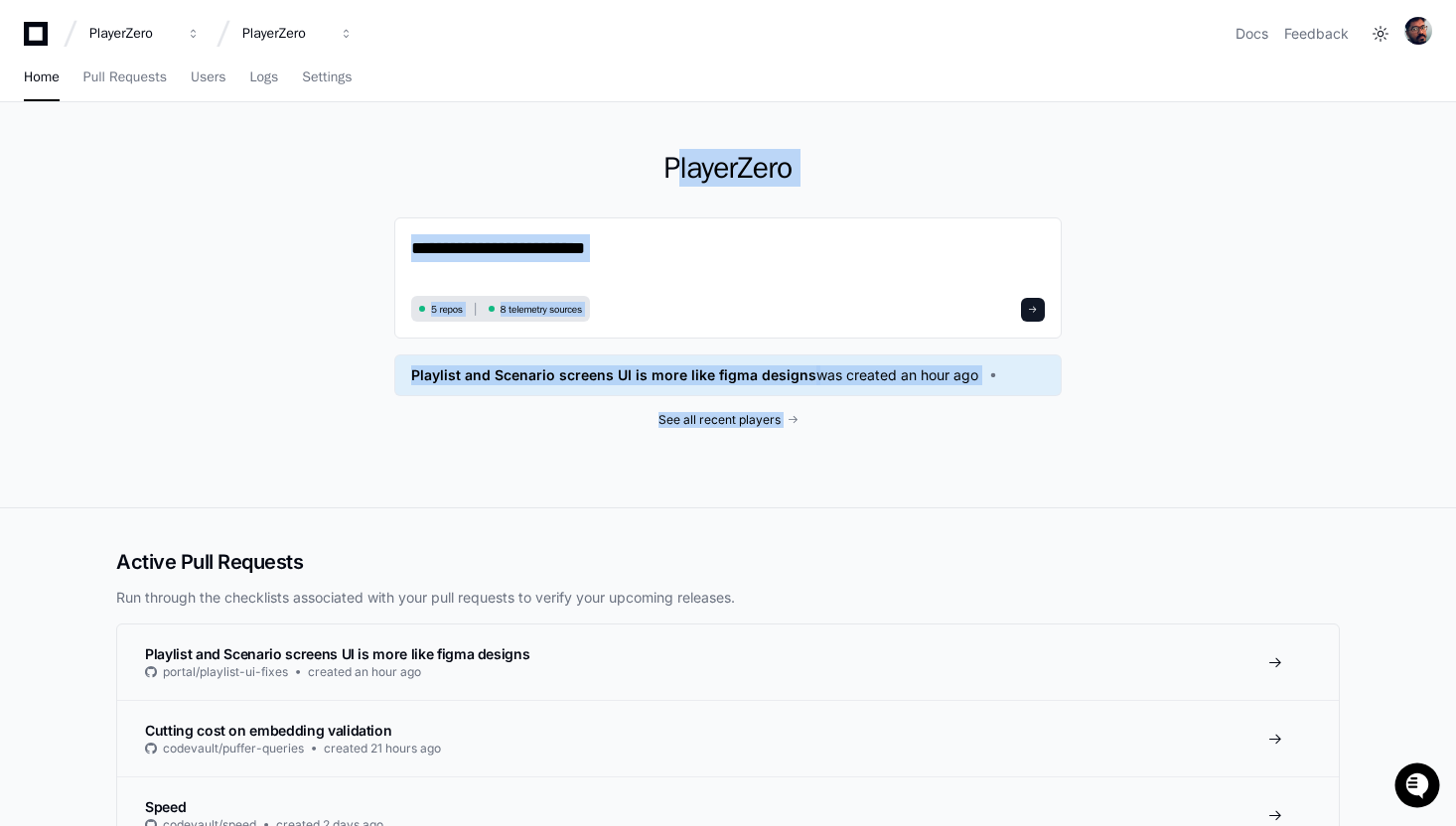 drag, startPoint x: 629, startPoint y: 154, endPoint x: 824, endPoint y: 487, distance: 385.89377 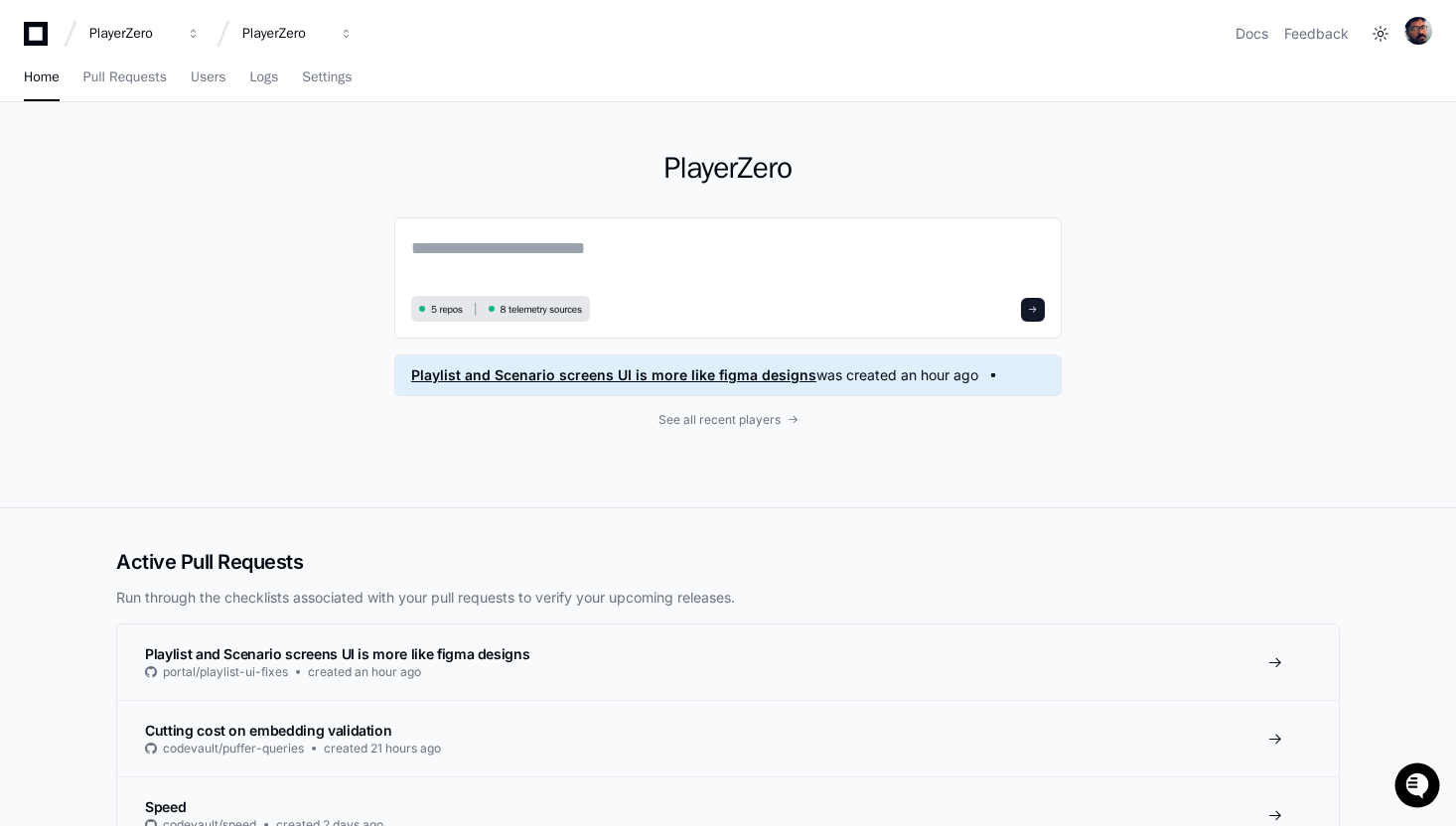 click on "Playlist and Scenario screens UI is more like figma designs" 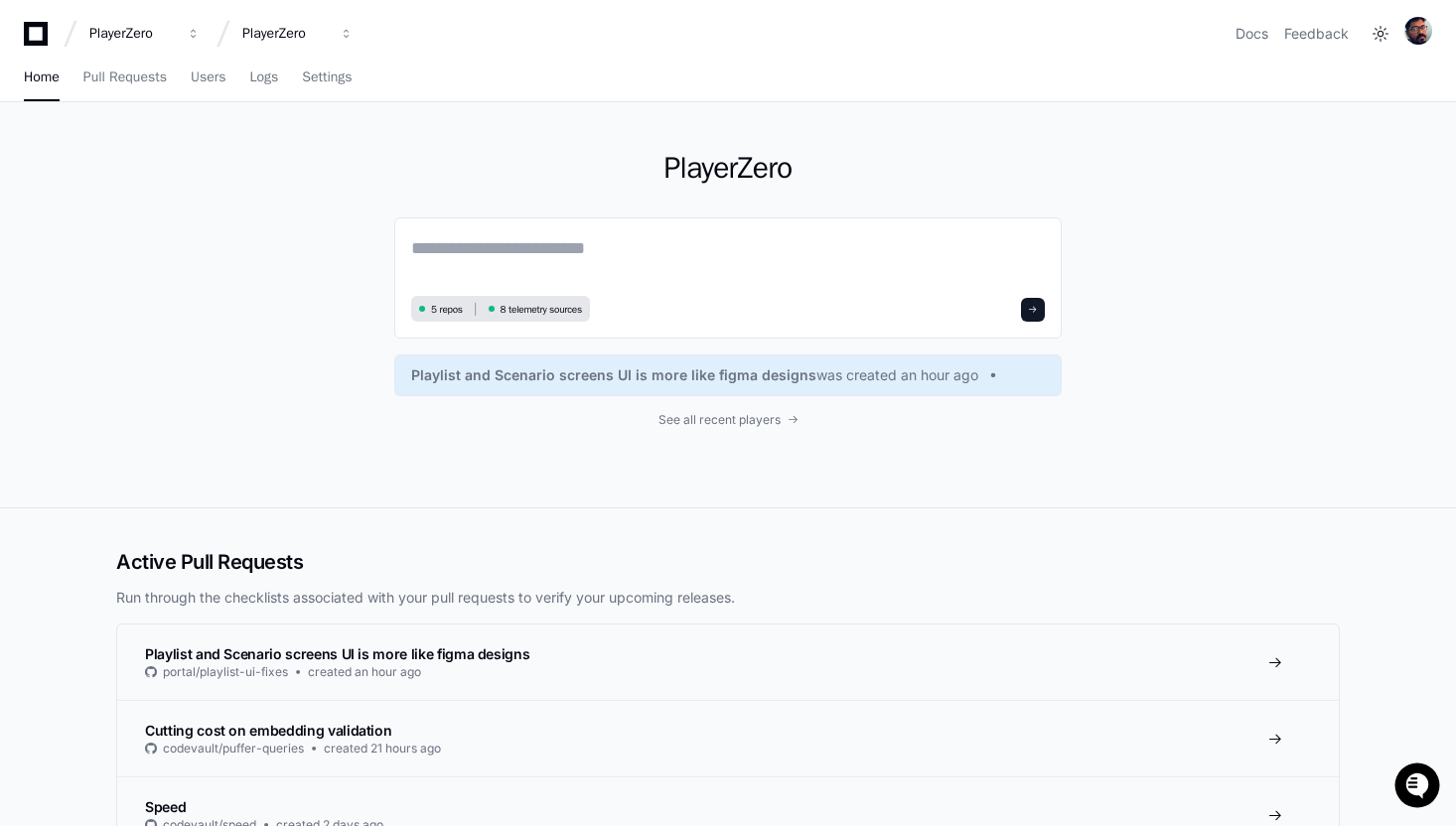 click on "PlayerZero  5 repos 8 telemetry sources Playlist and Scenario screens UI is more like figma designs  was created an hour ago See all recent players" 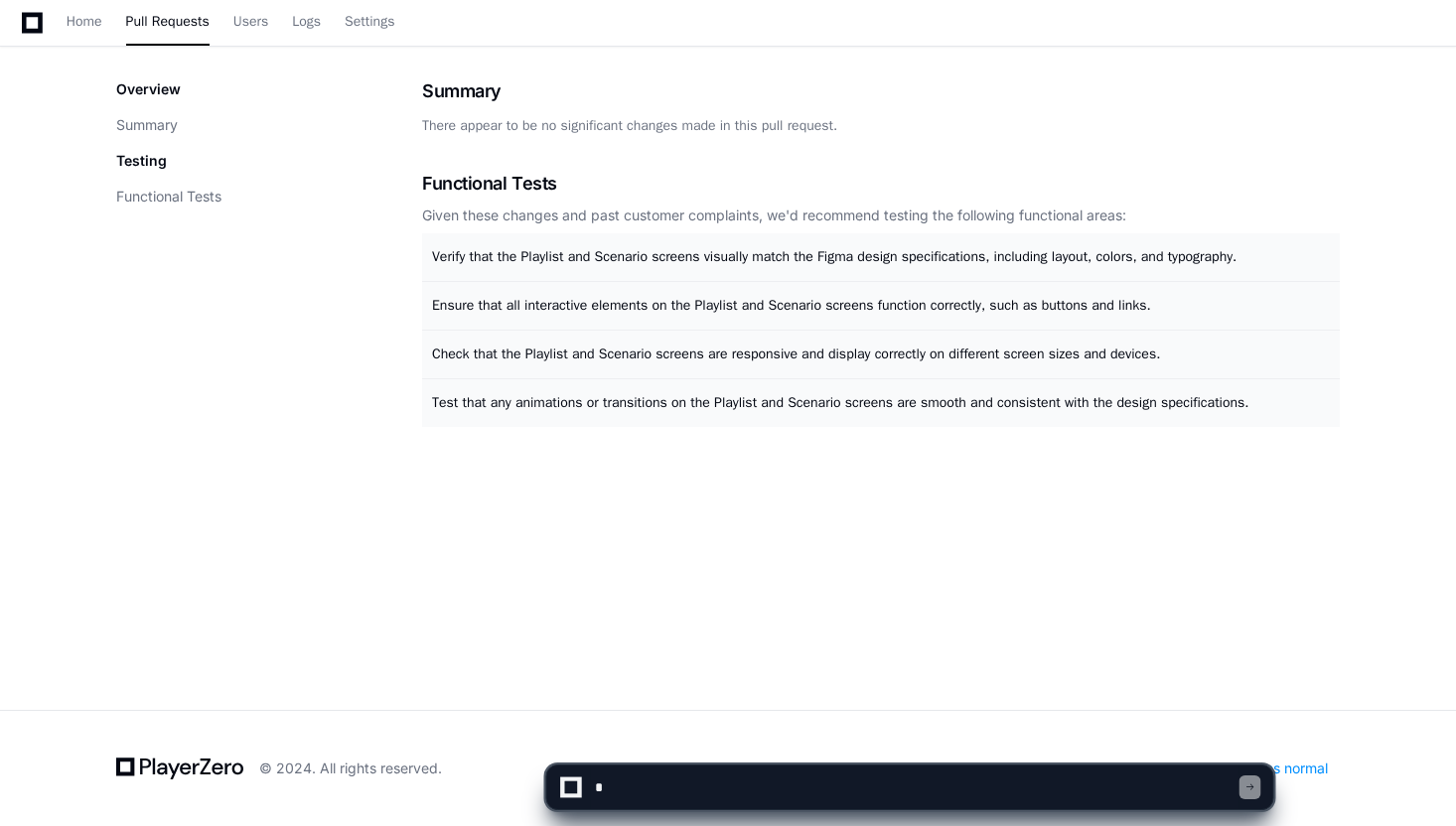 scroll, scrollTop: 0, scrollLeft: 0, axis: both 